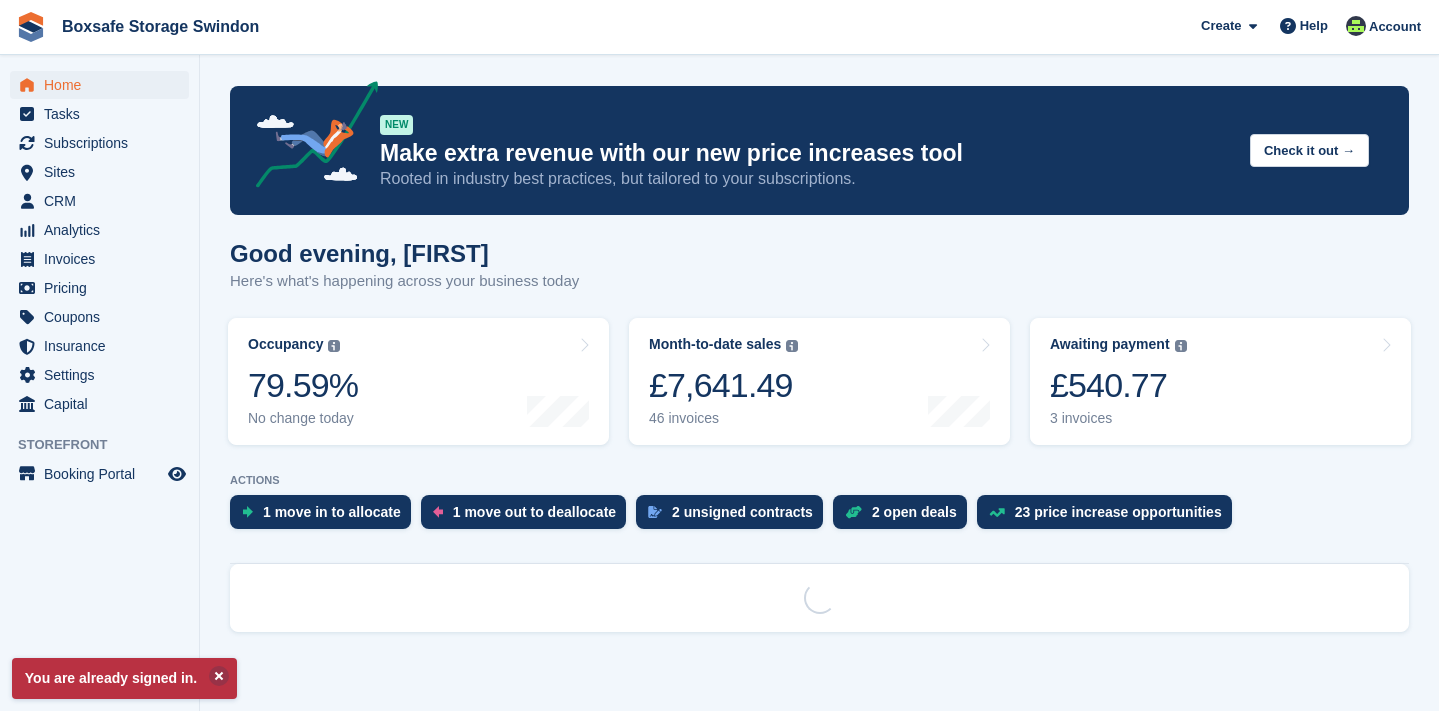 scroll, scrollTop: 0, scrollLeft: 0, axis: both 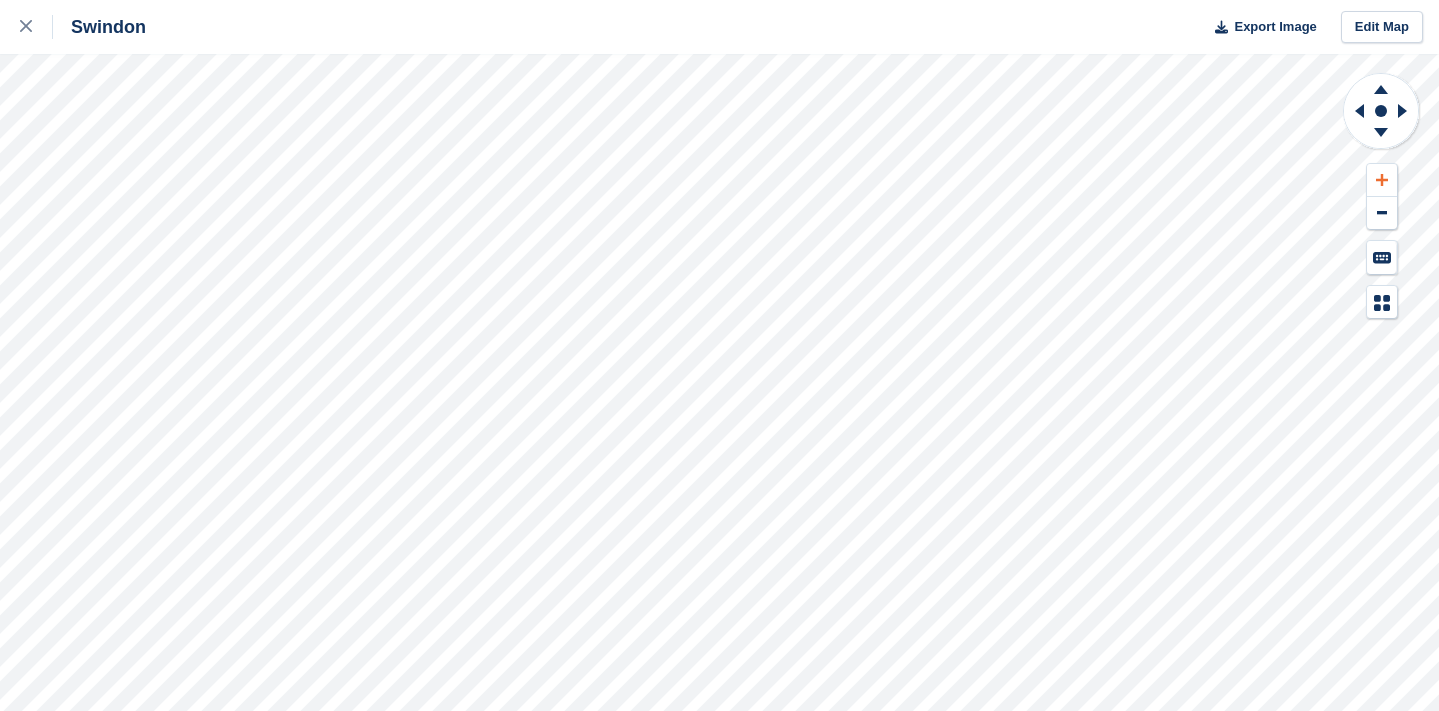 click 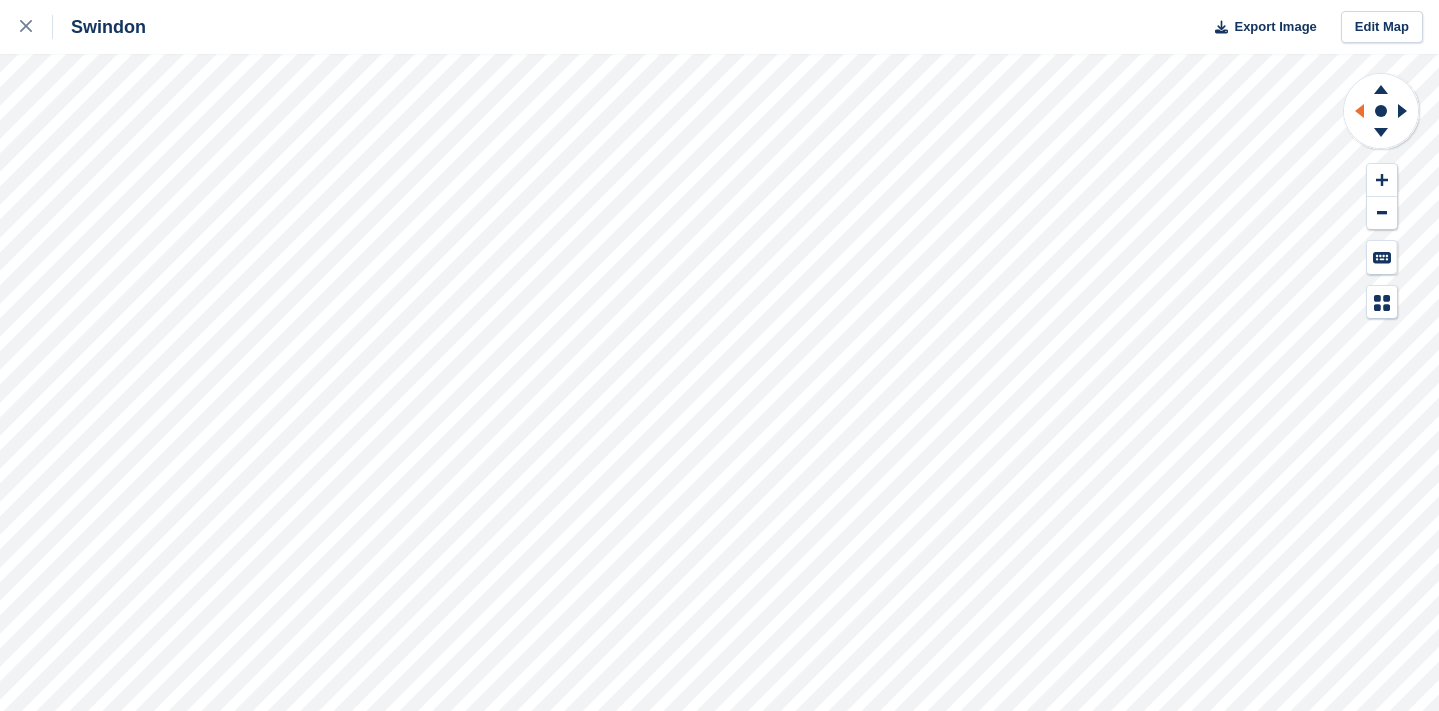 click 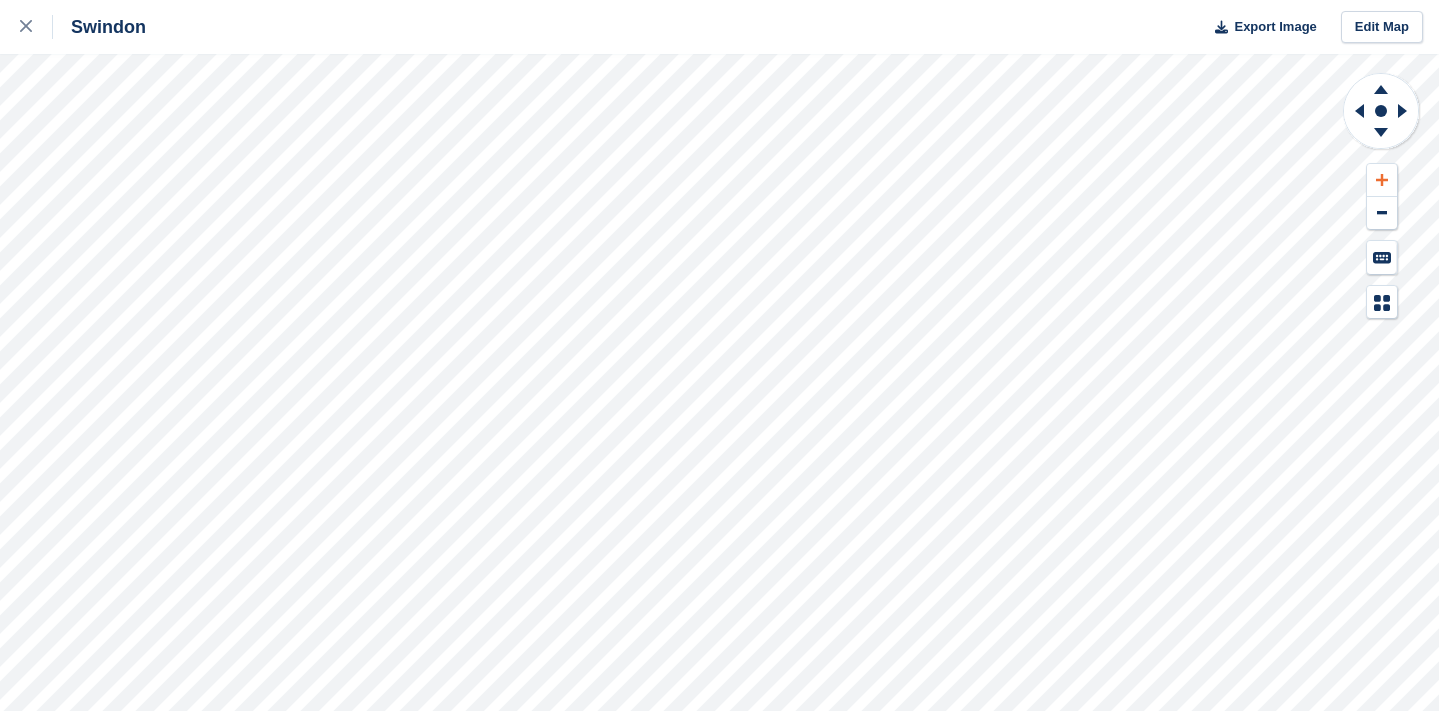 click 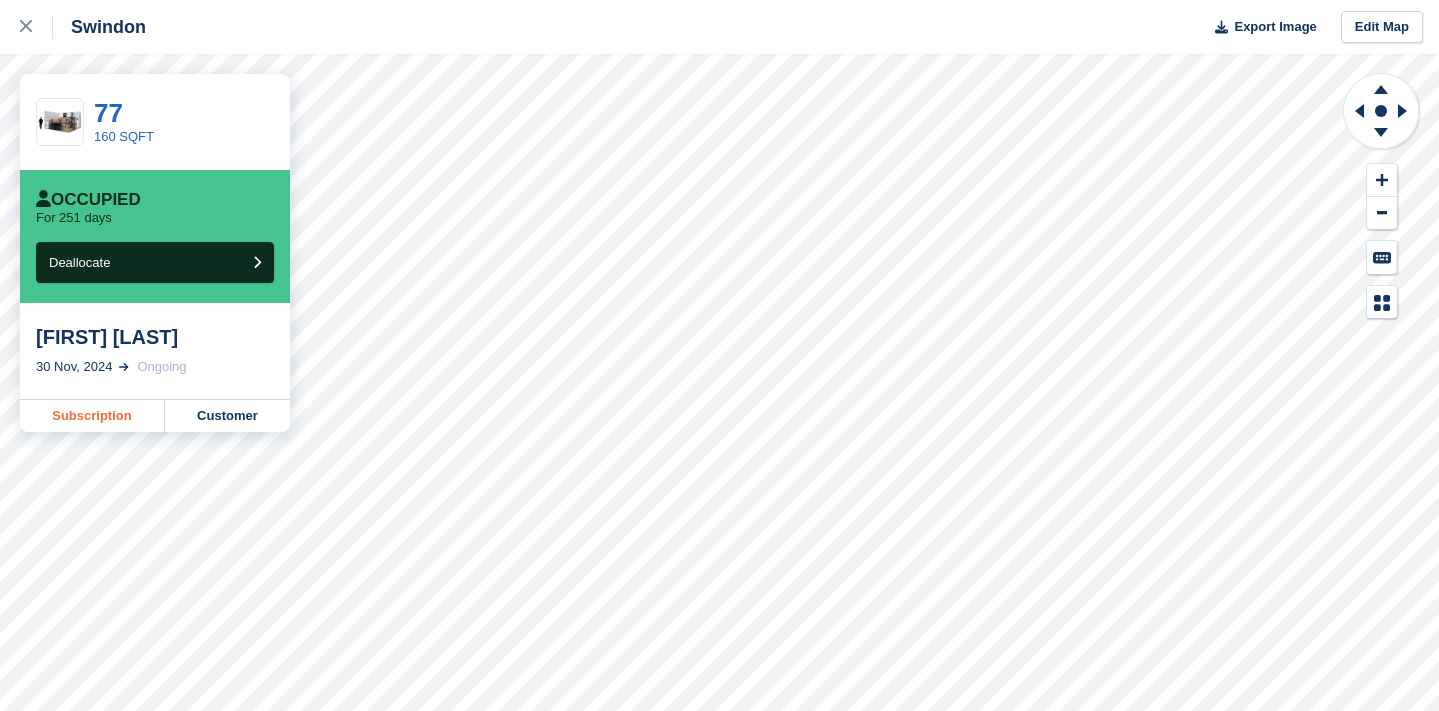 click on "Subscription" at bounding box center (92, 416) 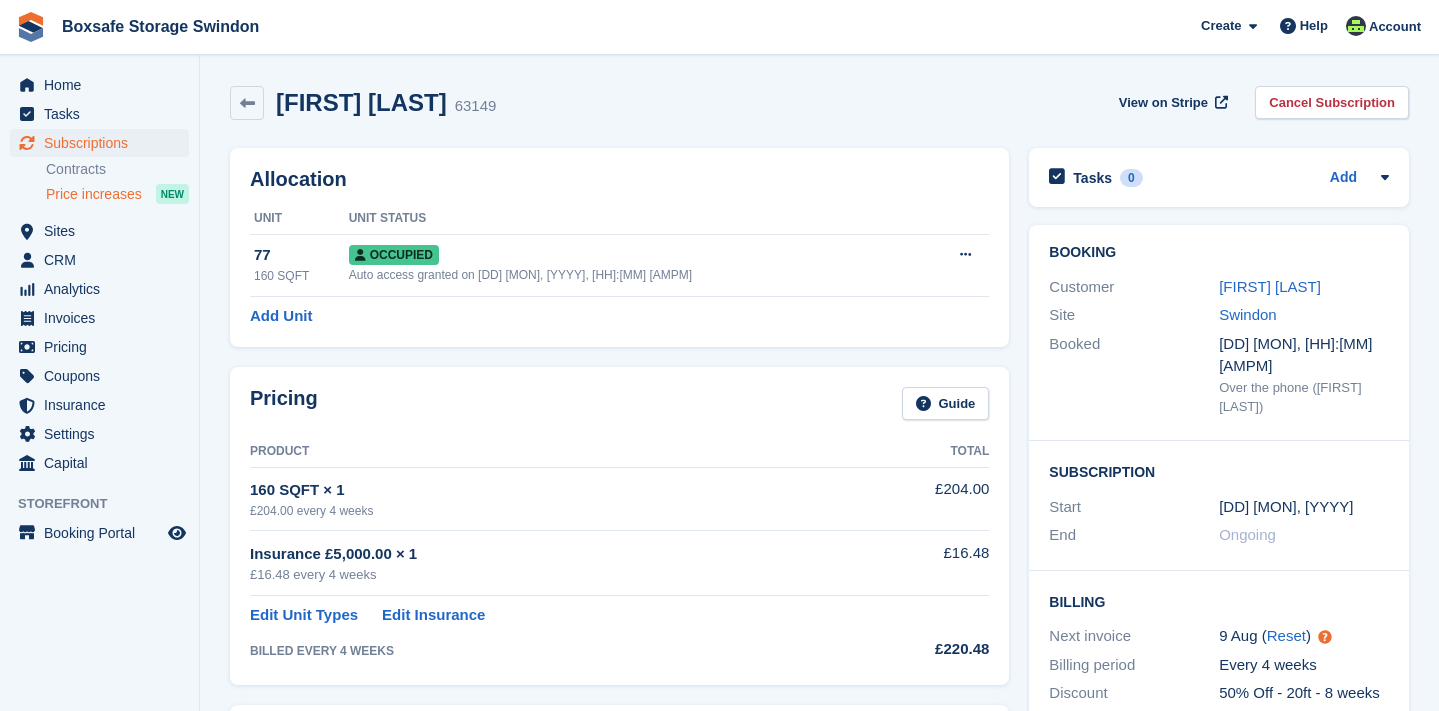scroll, scrollTop: 0, scrollLeft: 0, axis: both 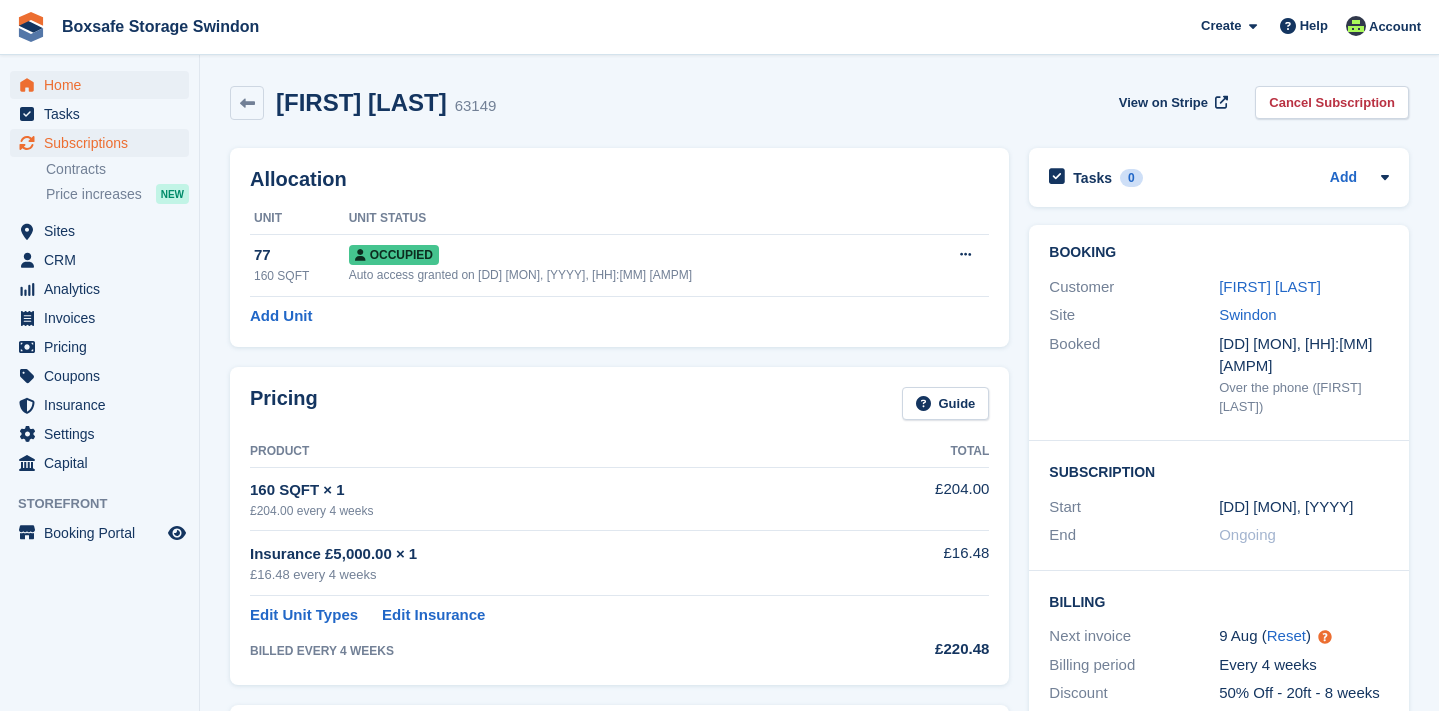 click on "Home" at bounding box center (104, 85) 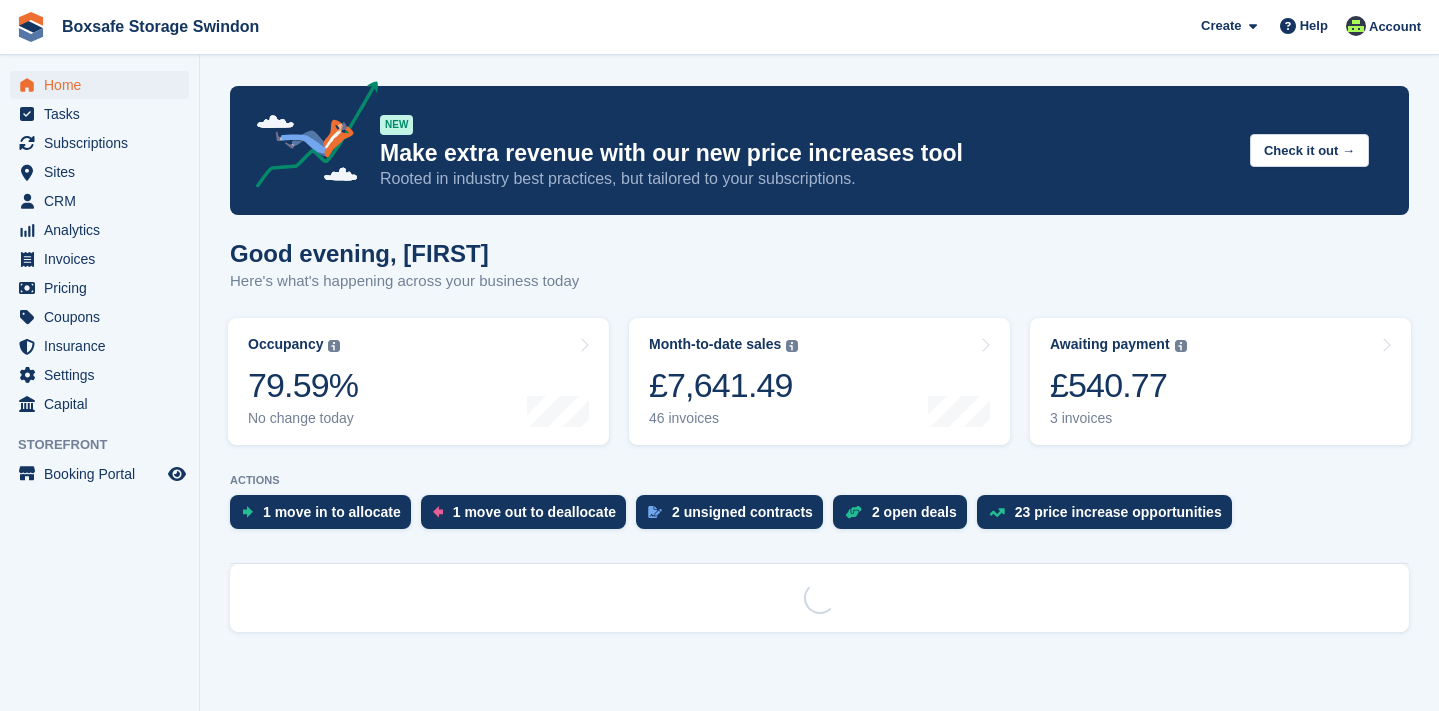 scroll, scrollTop: 0, scrollLeft: 0, axis: both 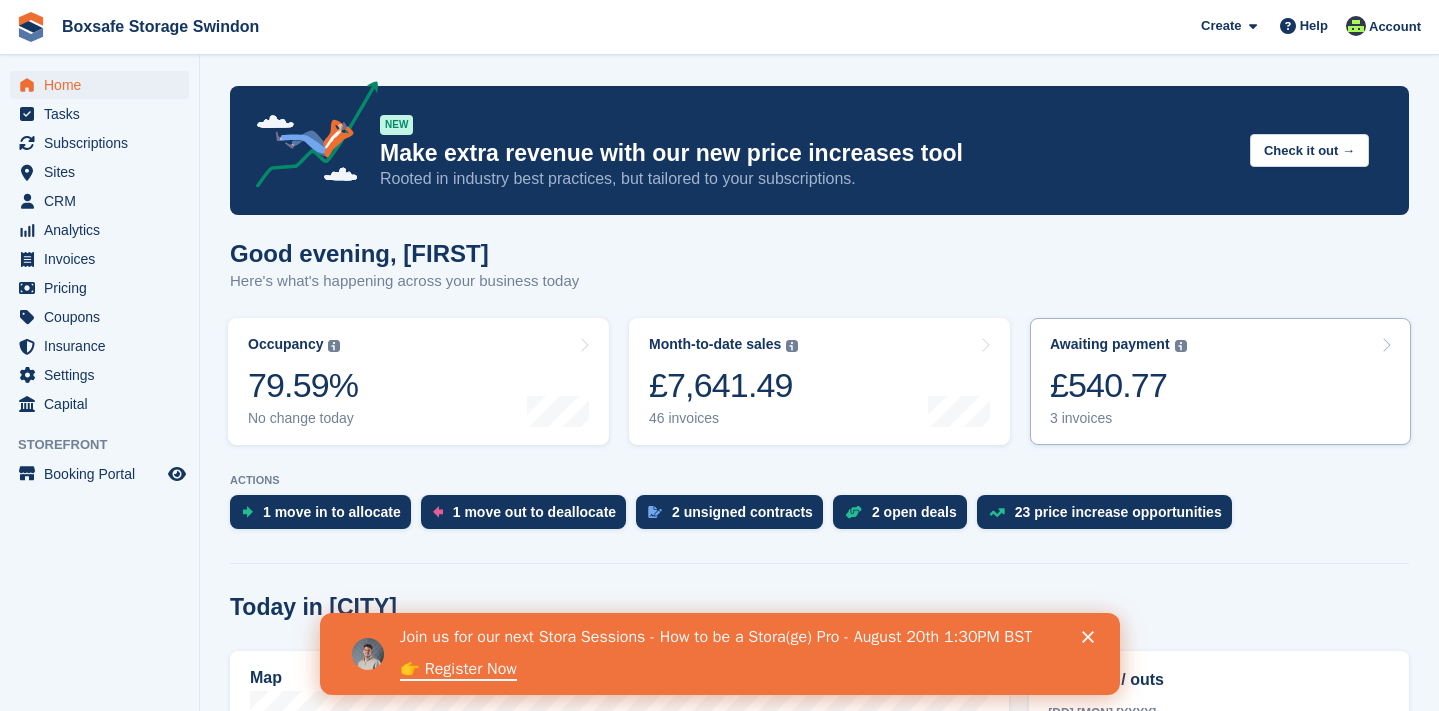 click on "£540.77" at bounding box center [1118, 385] 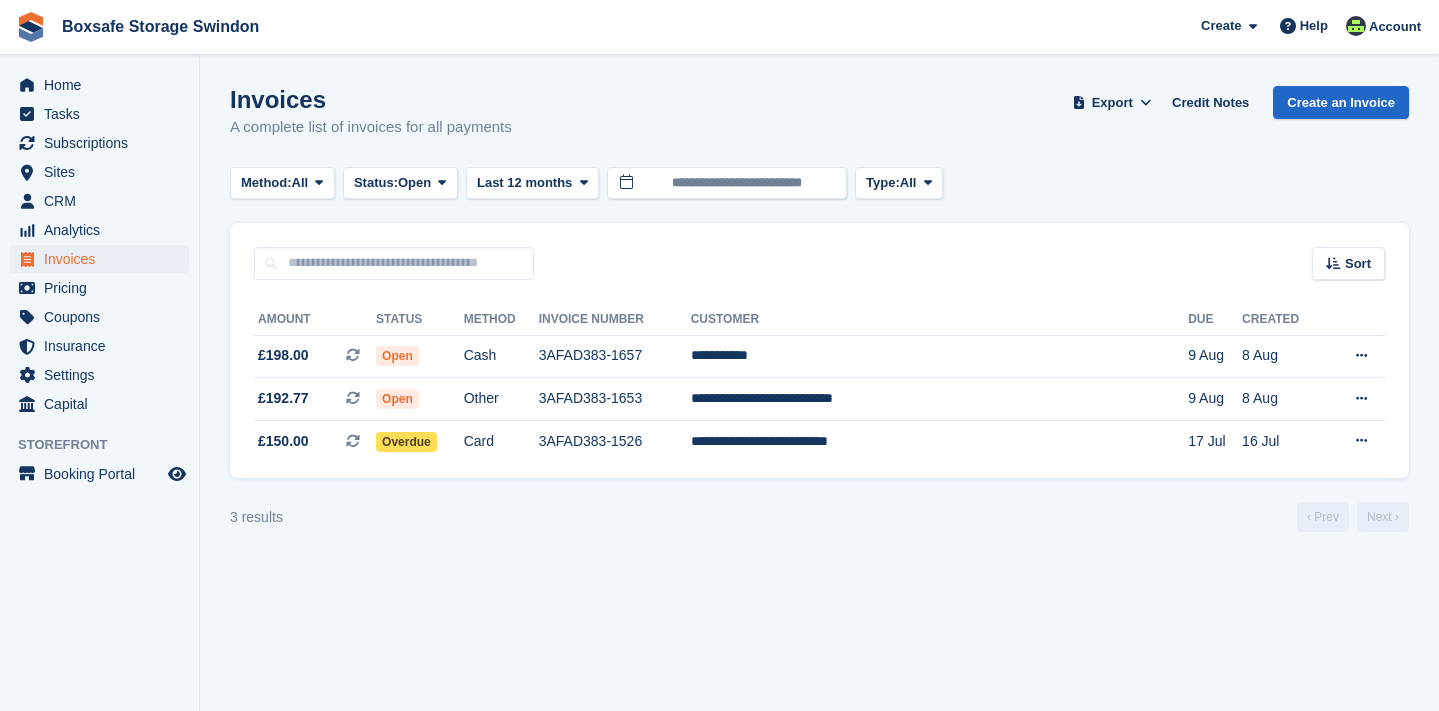 scroll, scrollTop: 0, scrollLeft: 0, axis: both 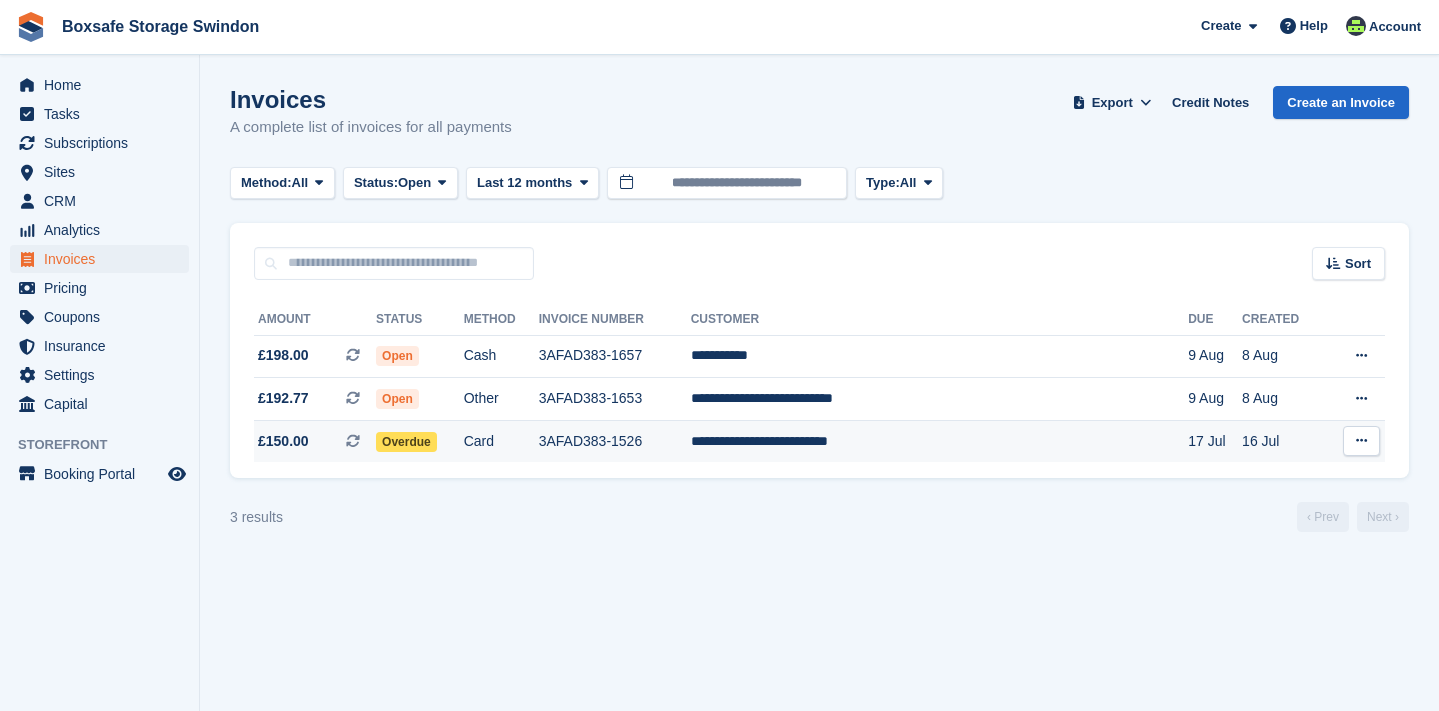 click on "3AFAD383-1526" at bounding box center (615, 441) 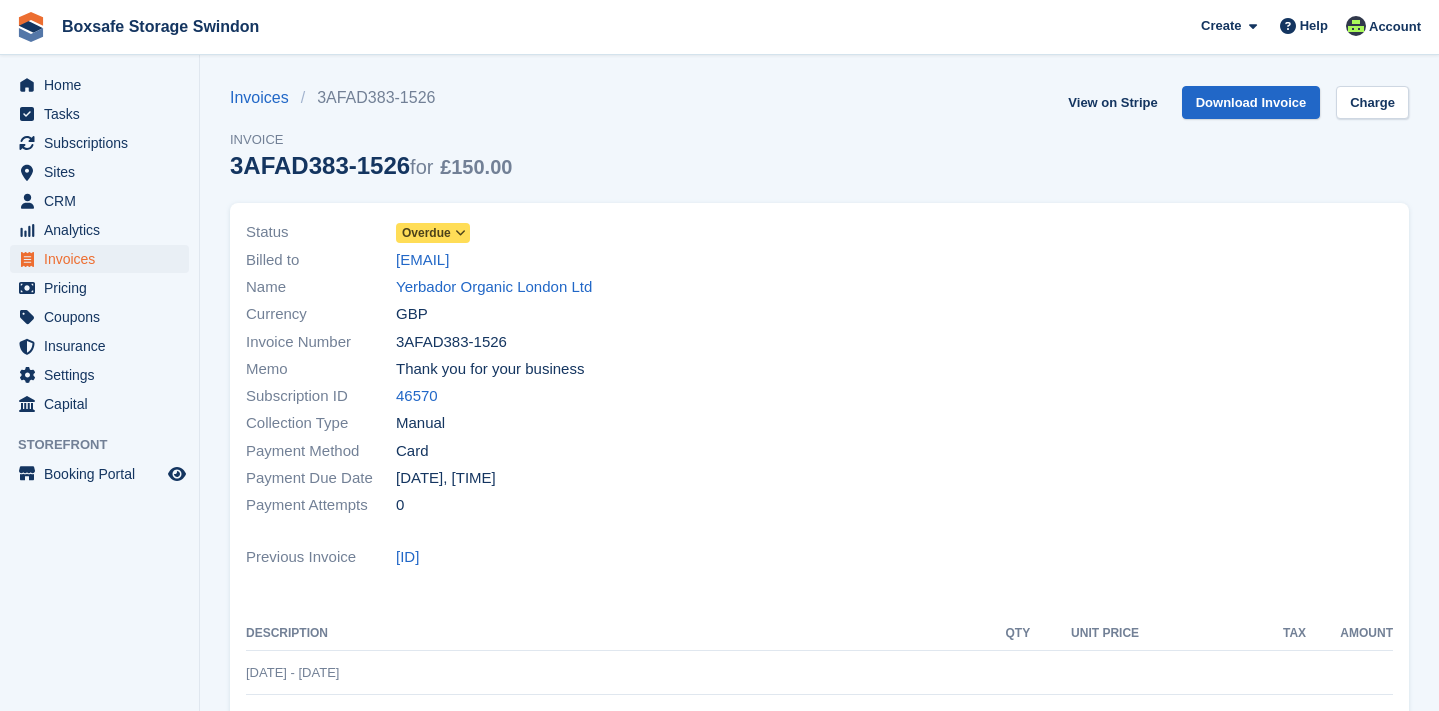 scroll, scrollTop: 0, scrollLeft: 0, axis: both 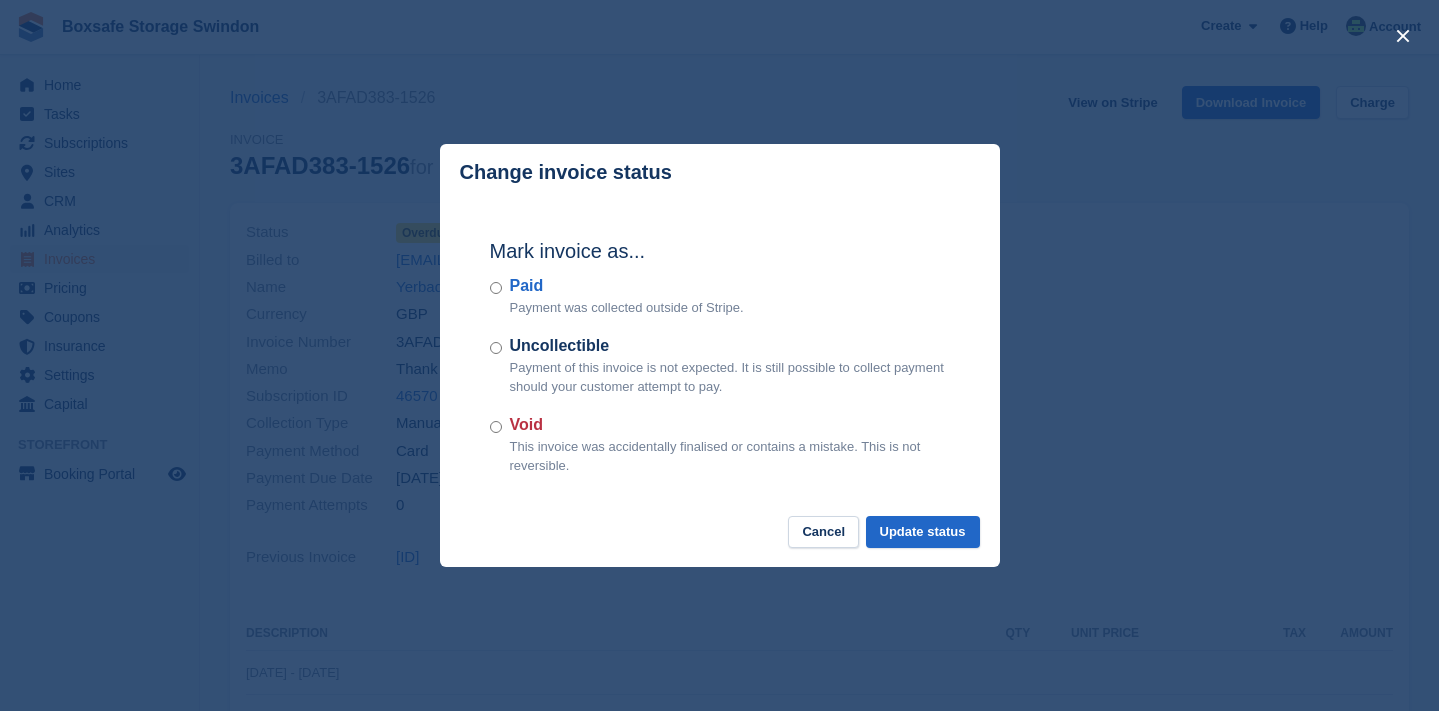 click at bounding box center (719, 355) 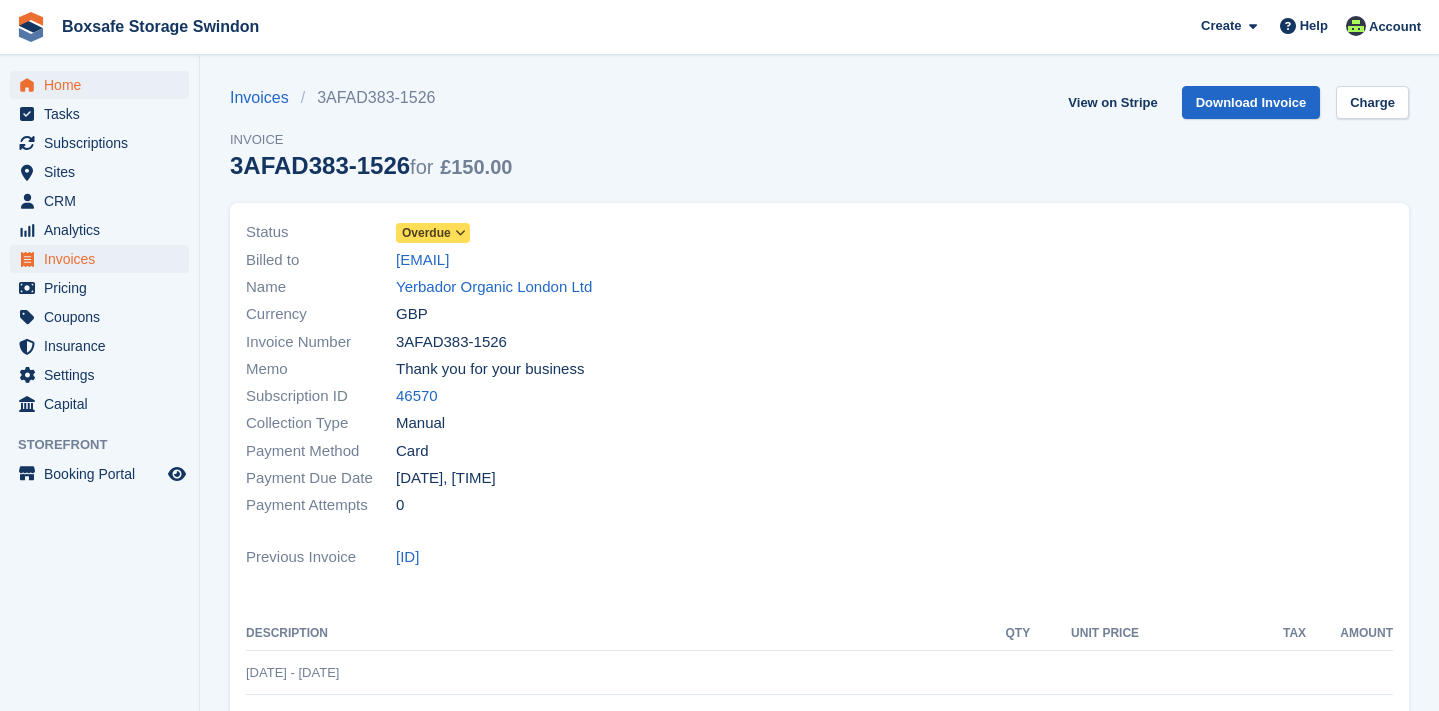 click on "Home" at bounding box center [104, 85] 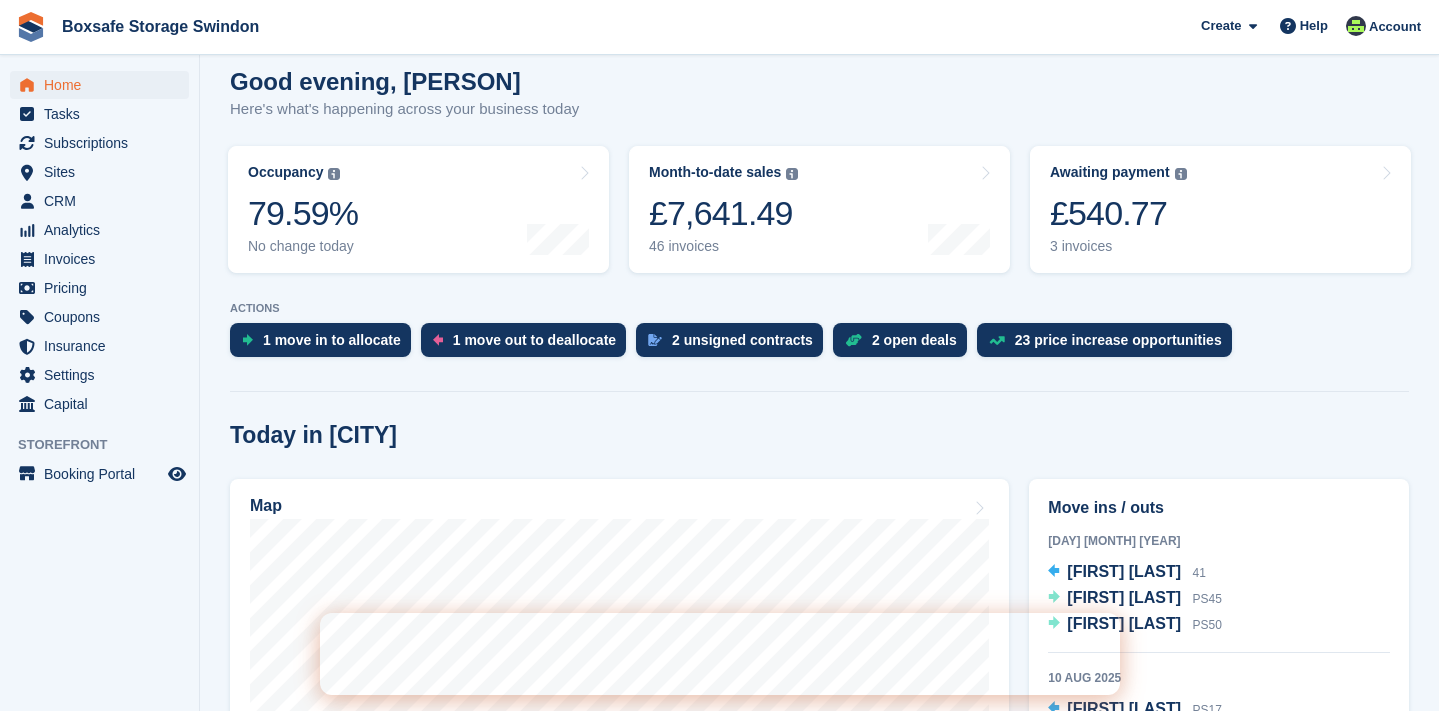 scroll, scrollTop: 228, scrollLeft: 0, axis: vertical 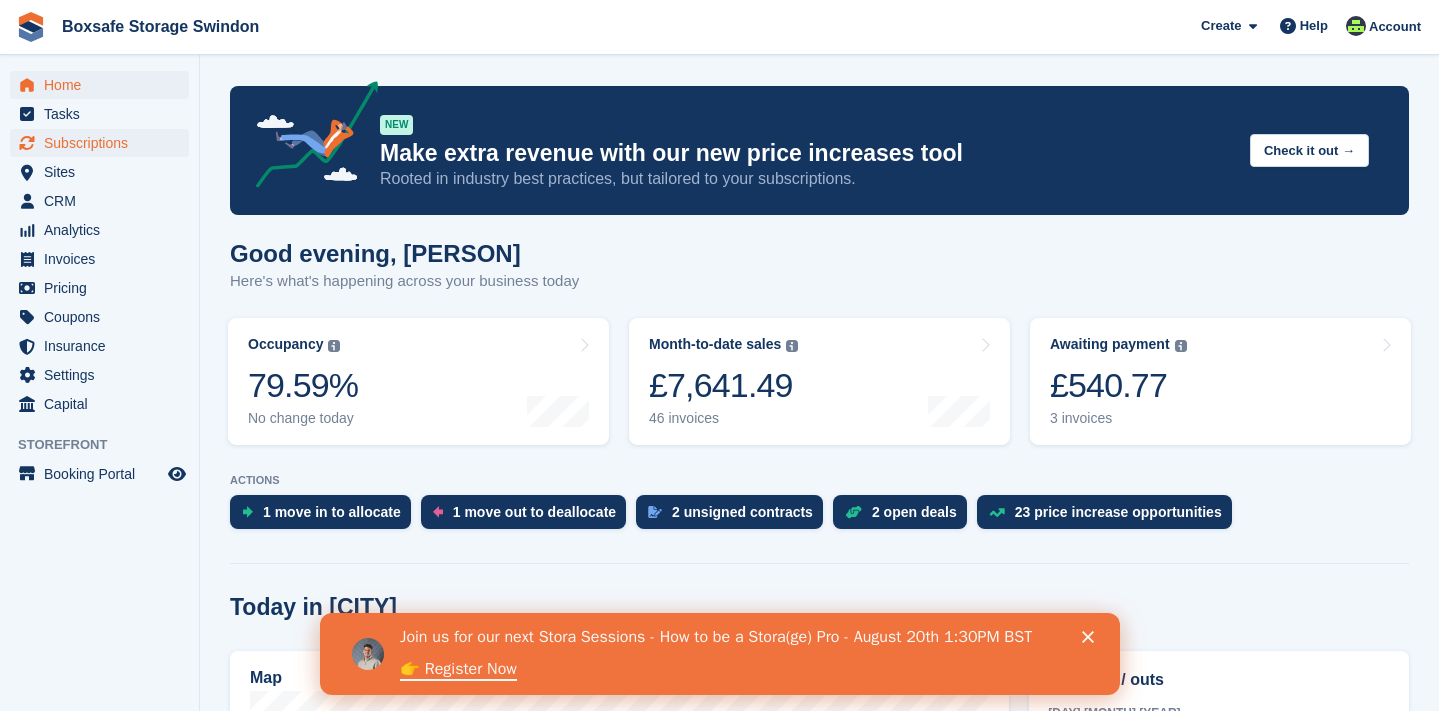 click on "Subscriptions" at bounding box center (104, 143) 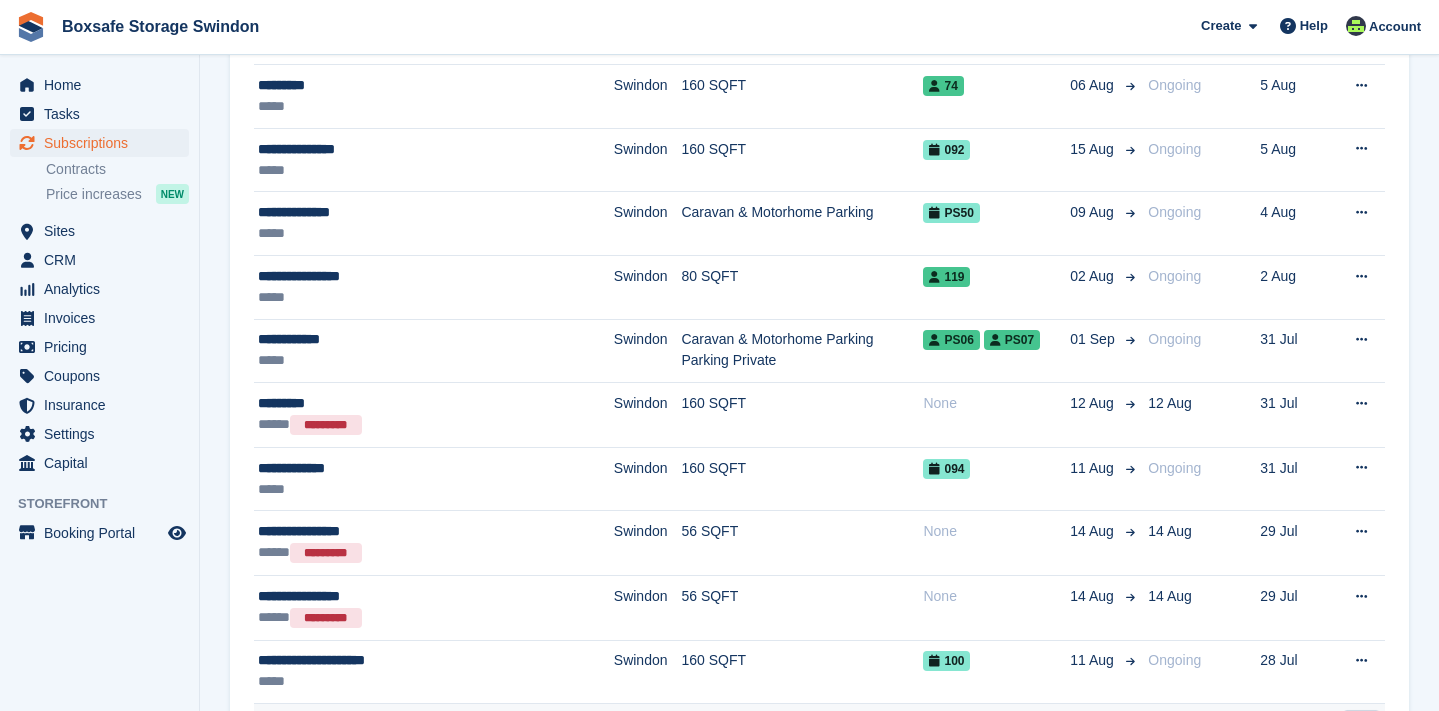 scroll, scrollTop: 97, scrollLeft: 0, axis: vertical 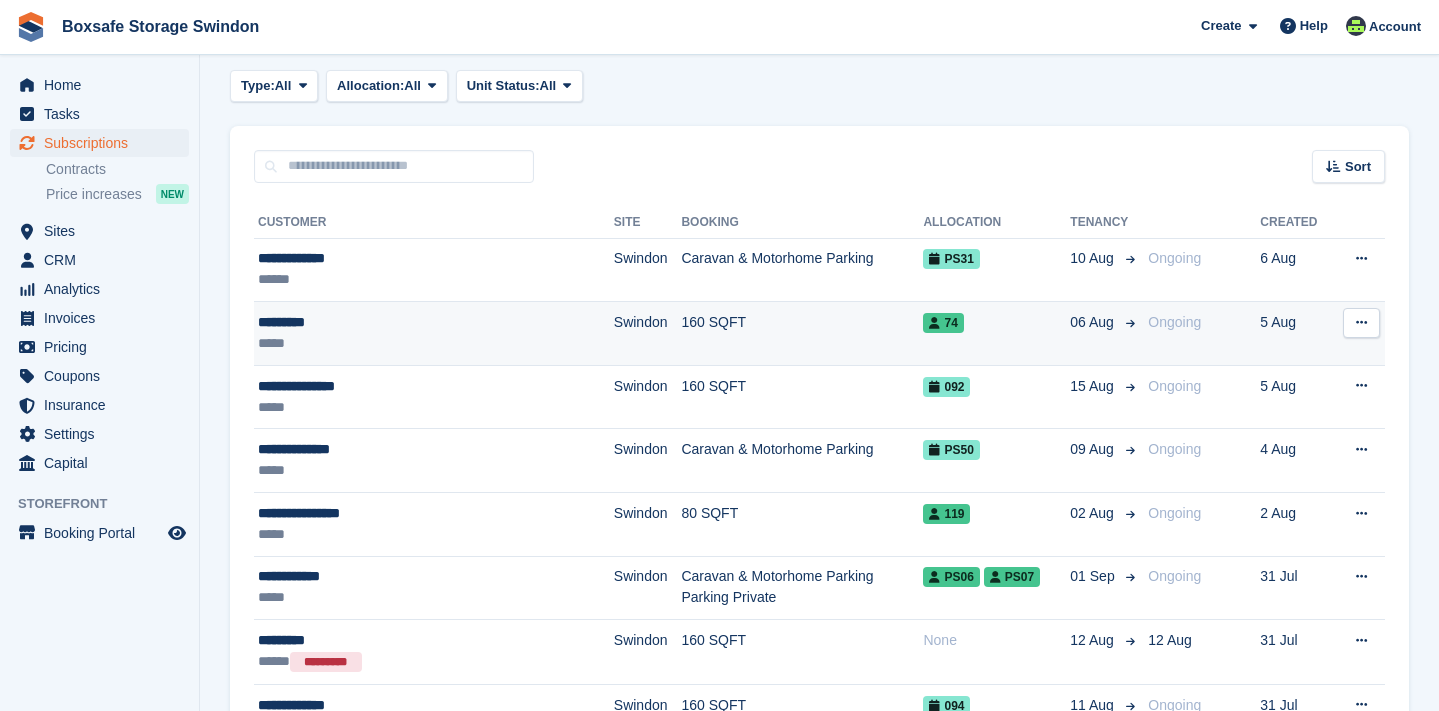 click on "*********" at bounding box center (399, 322) 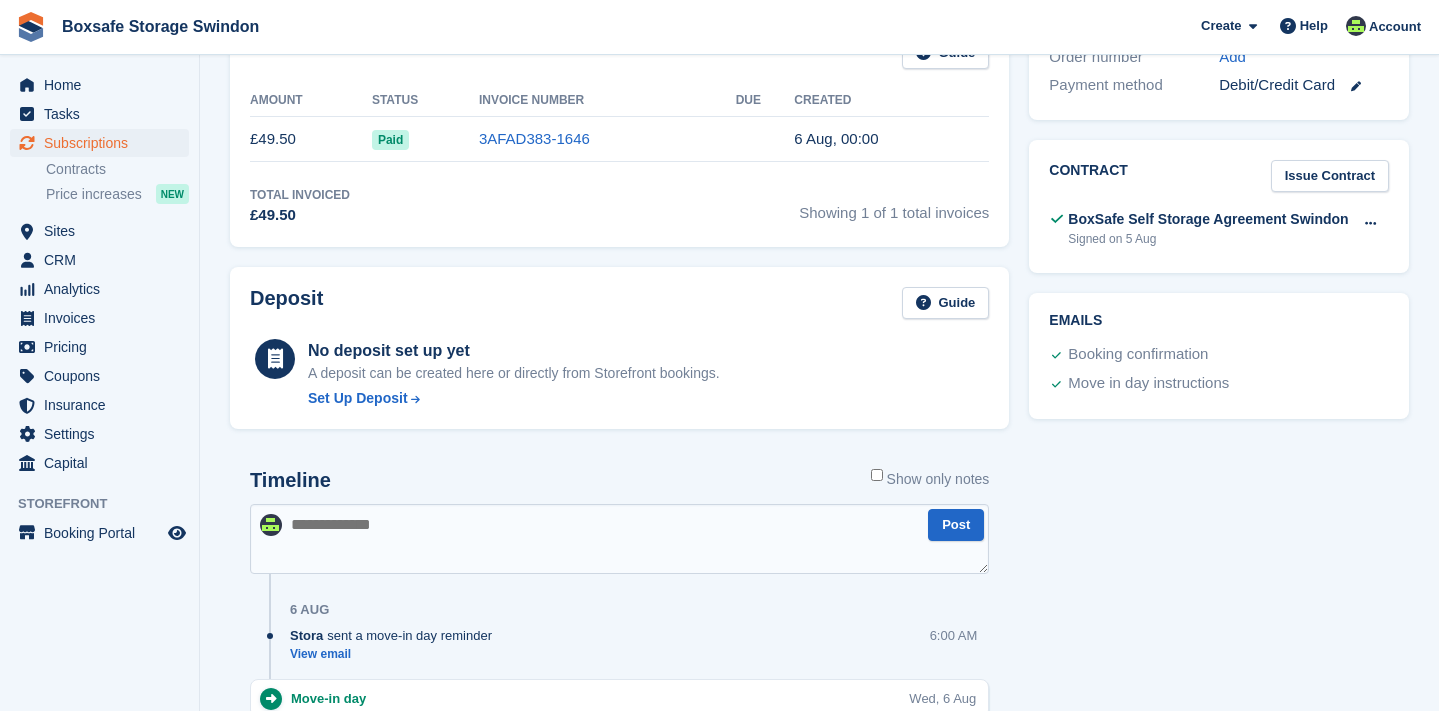 scroll, scrollTop: 542, scrollLeft: 0, axis: vertical 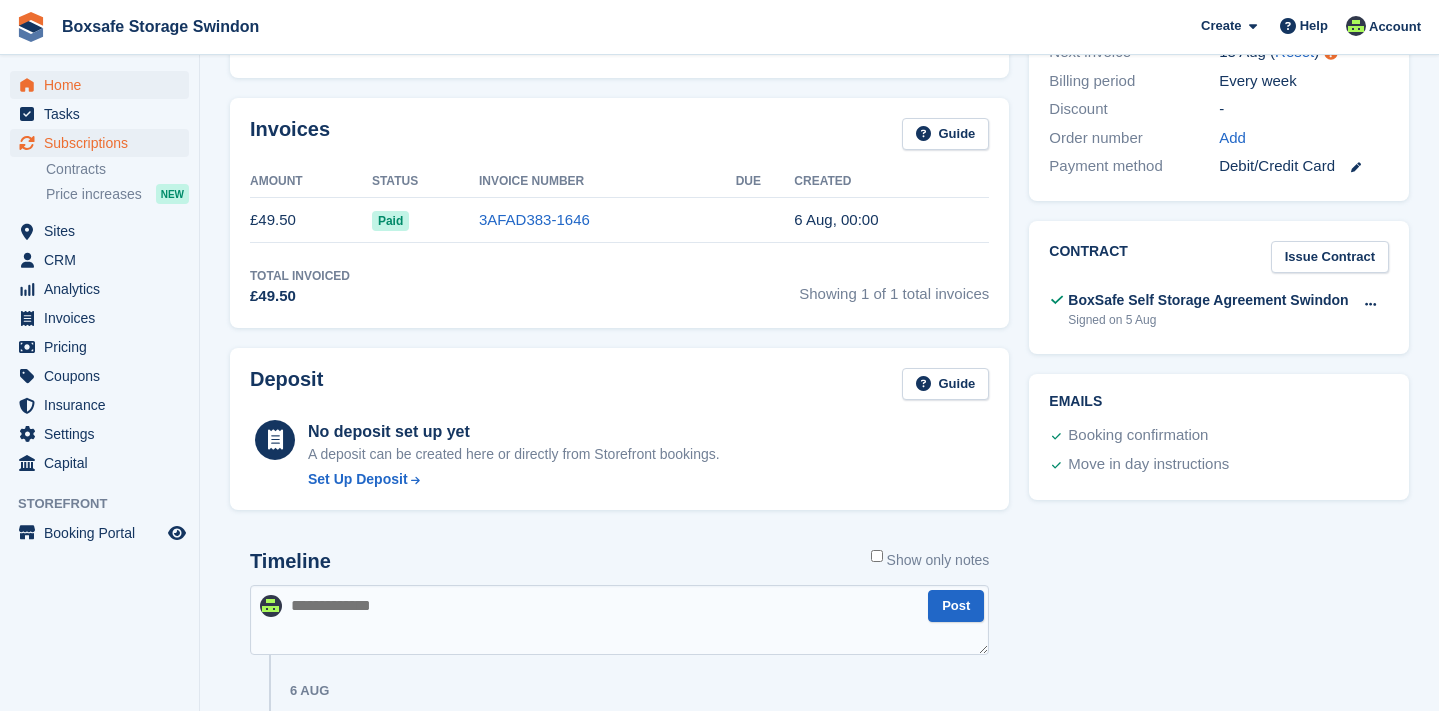 click on "Home" at bounding box center [104, 85] 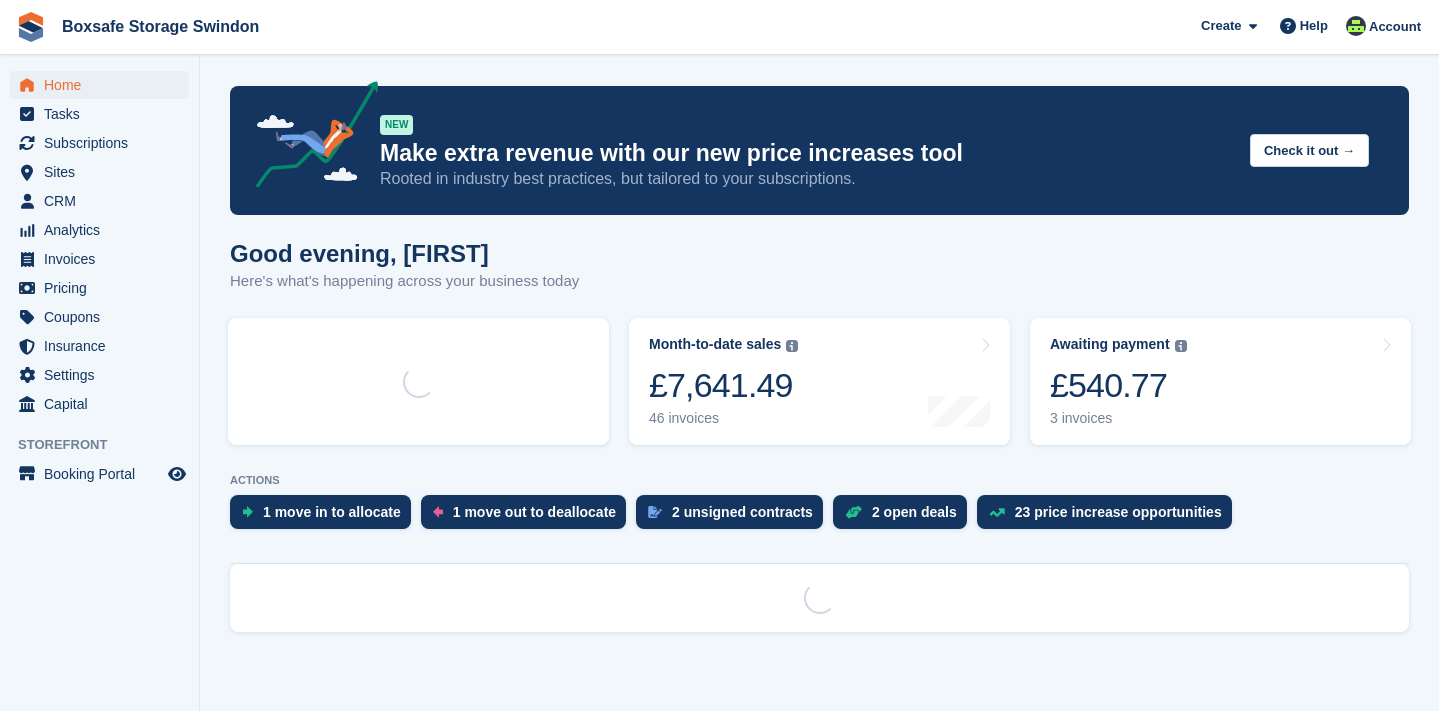 scroll, scrollTop: 0, scrollLeft: 0, axis: both 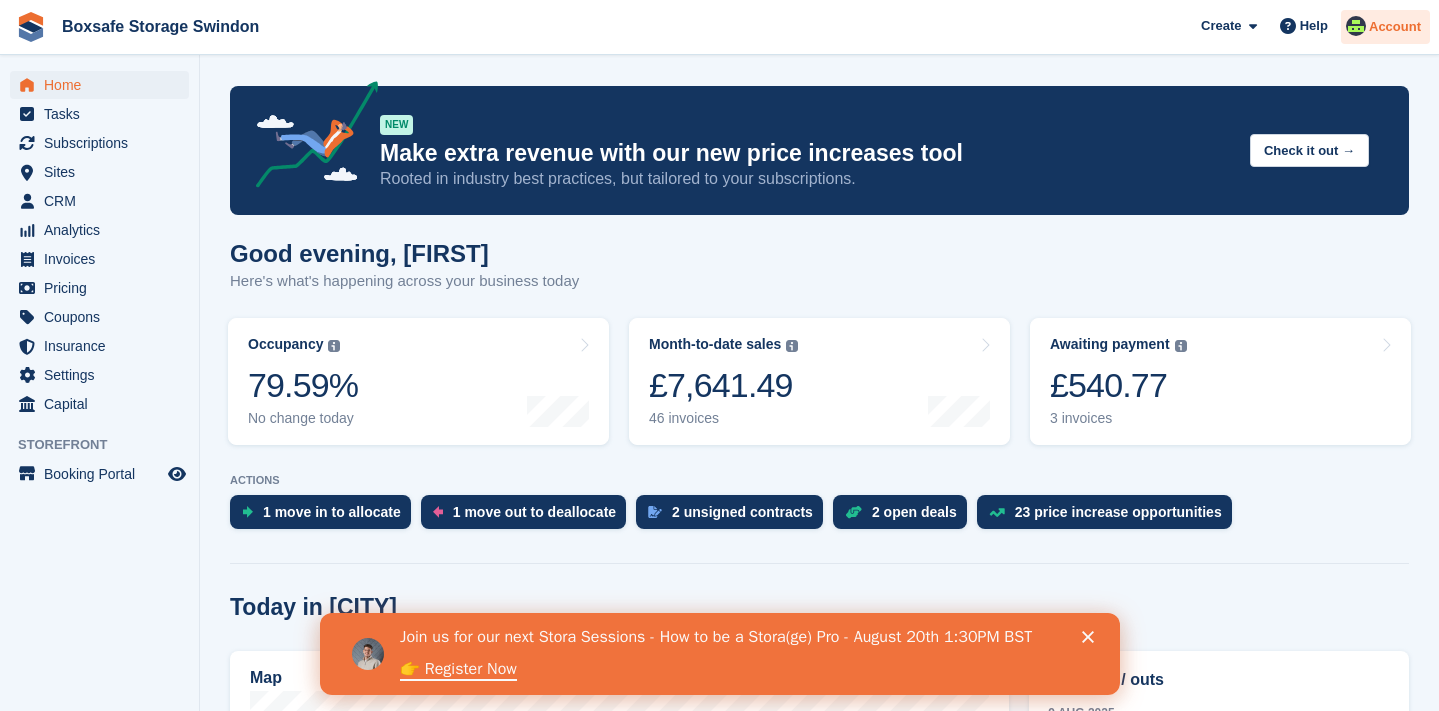 click on "Account" at bounding box center [1395, 27] 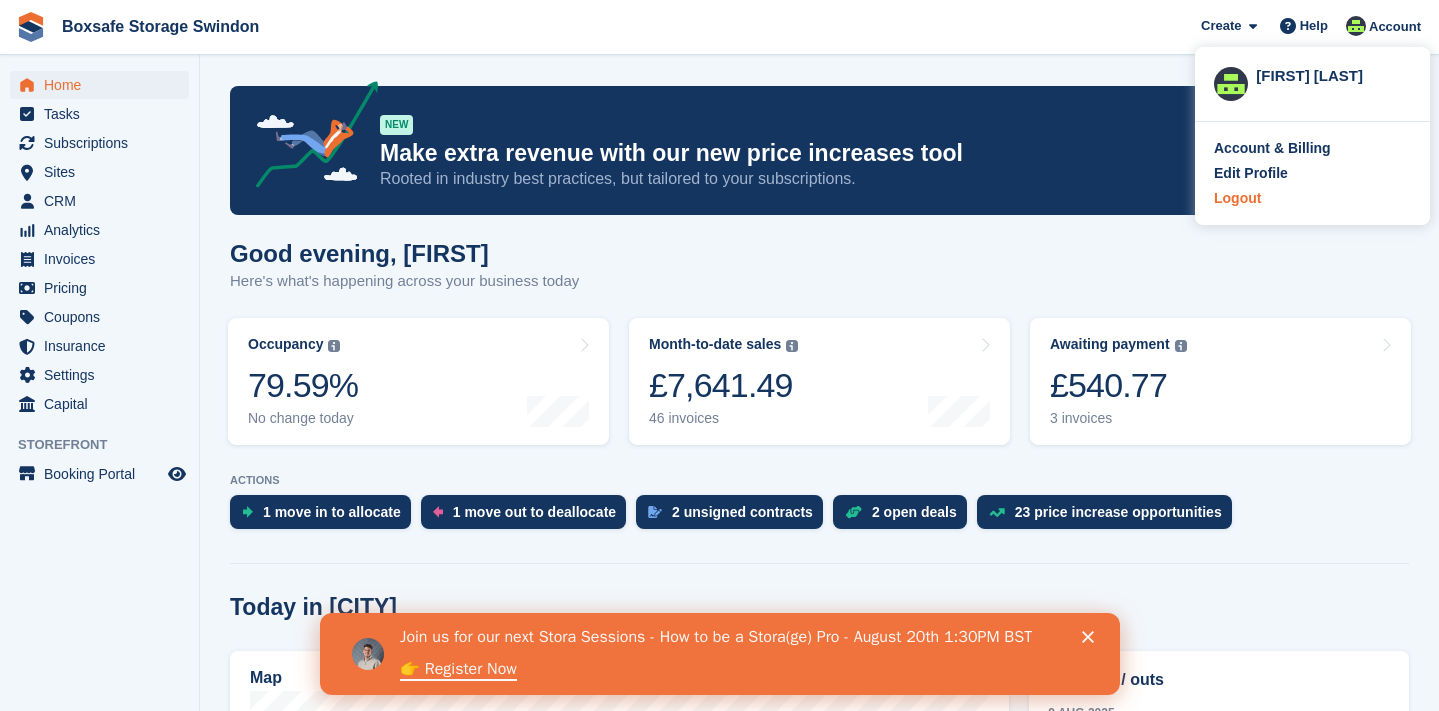 click on "Logout" at bounding box center (1237, 198) 